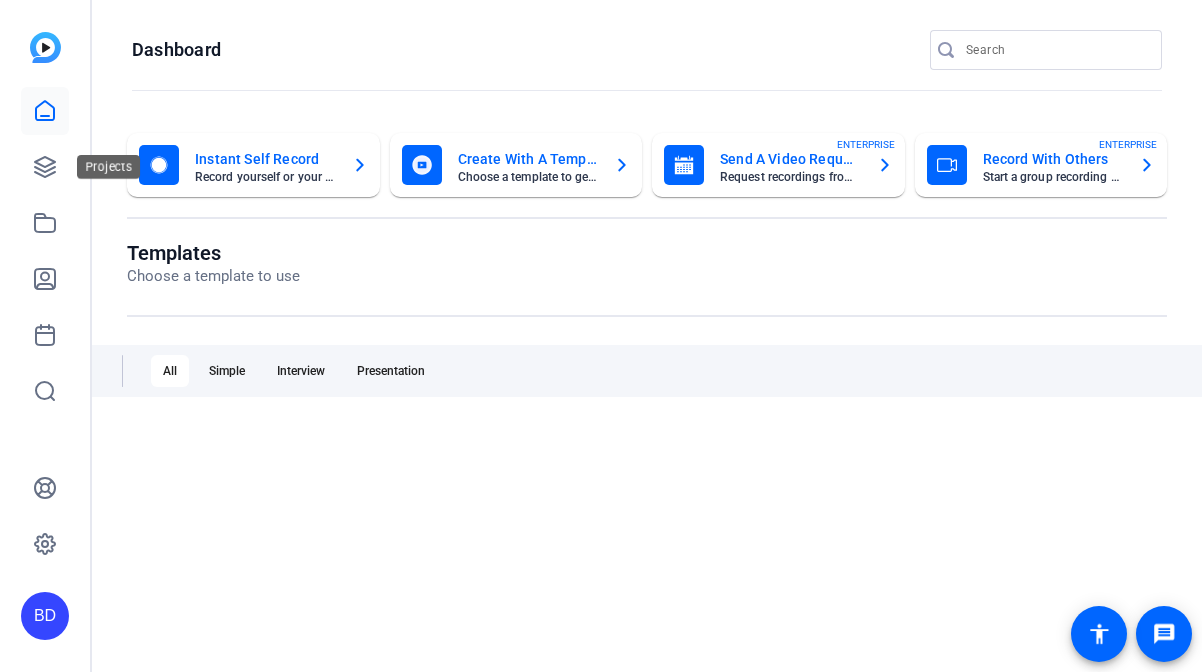 scroll, scrollTop: 0, scrollLeft: 0, axis: both 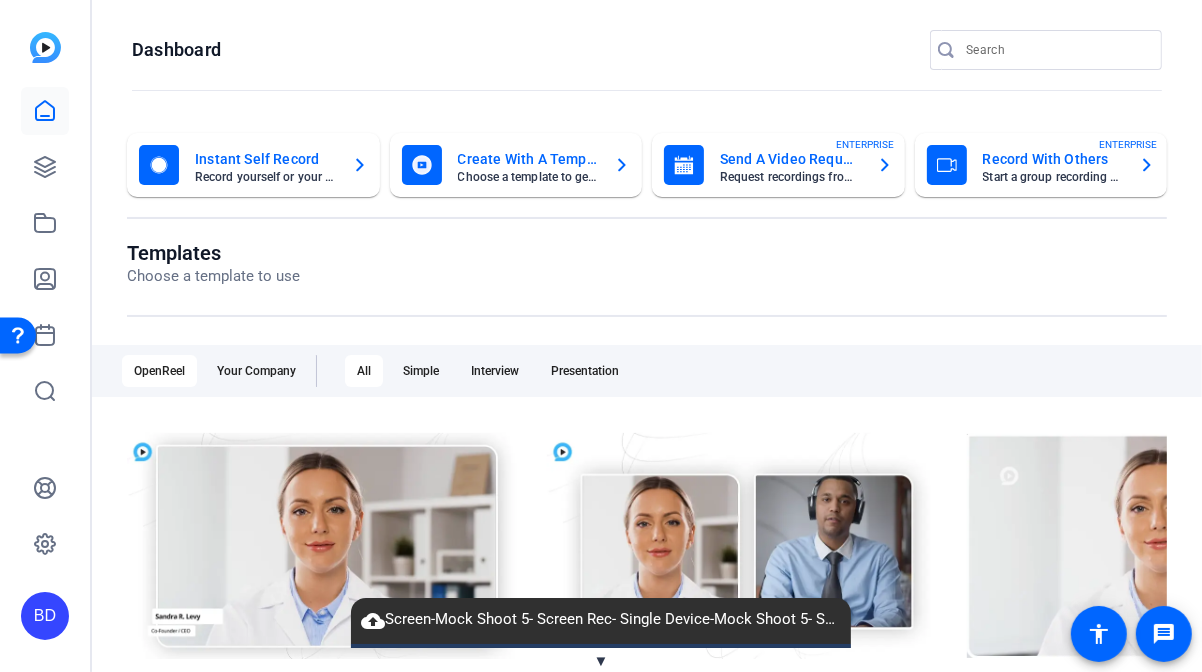click on "BD" 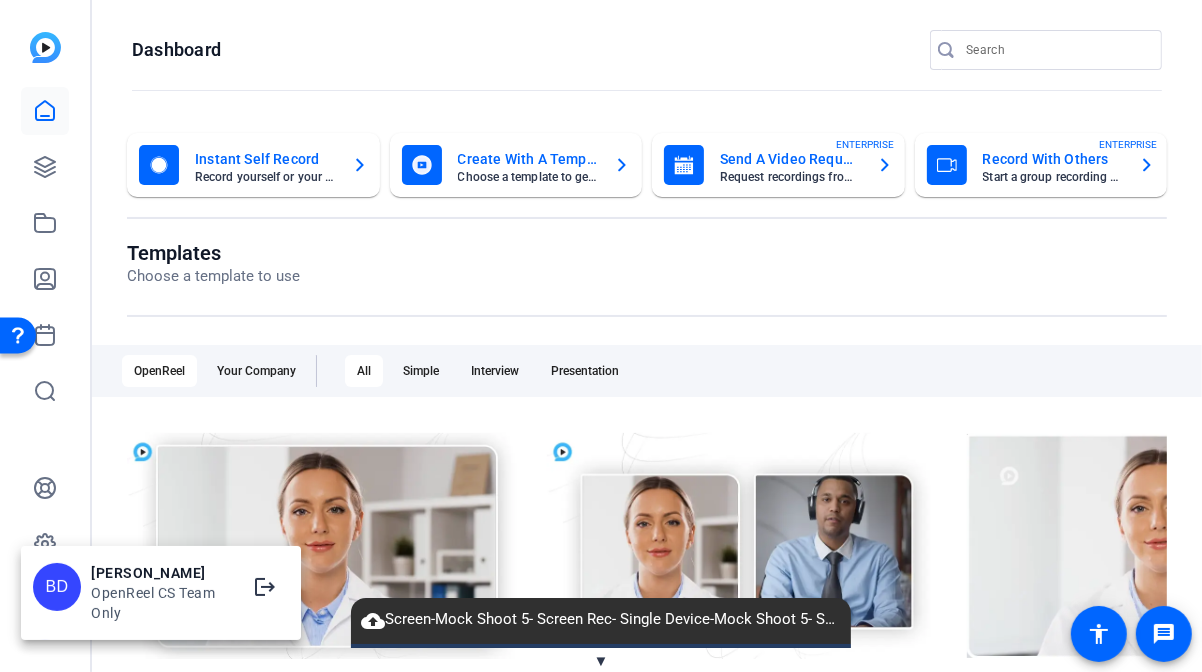 click on "BD  [PERSON_NAME] OpenReel CS Team Only logout" at bounding box center [161, 593] 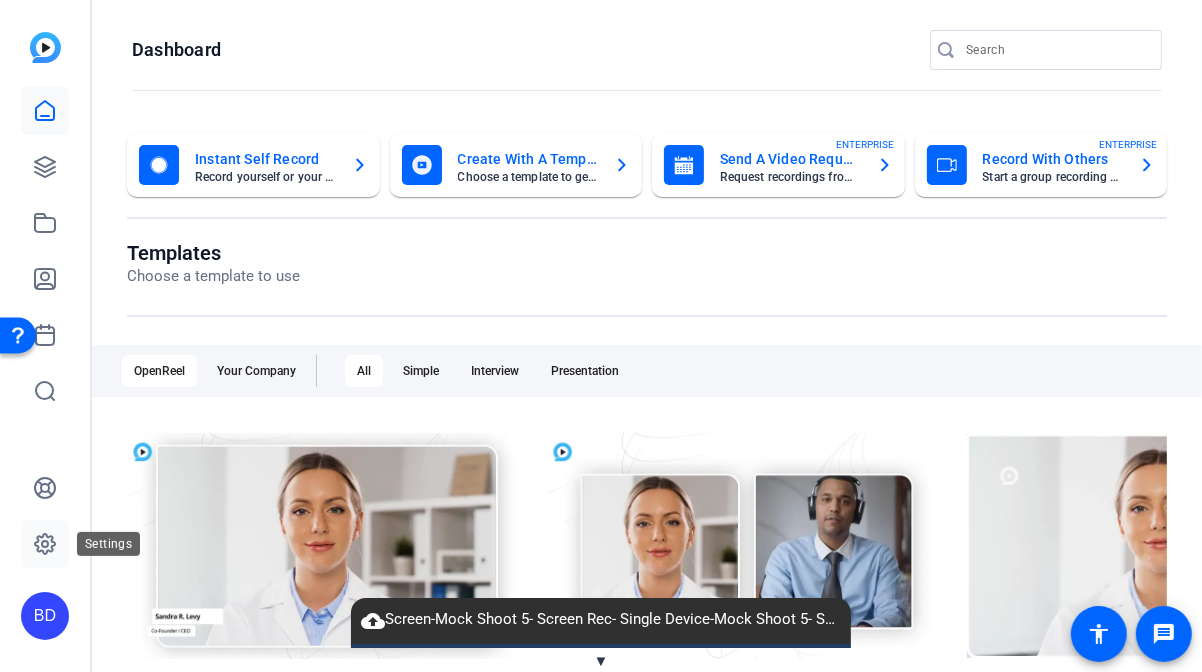 click 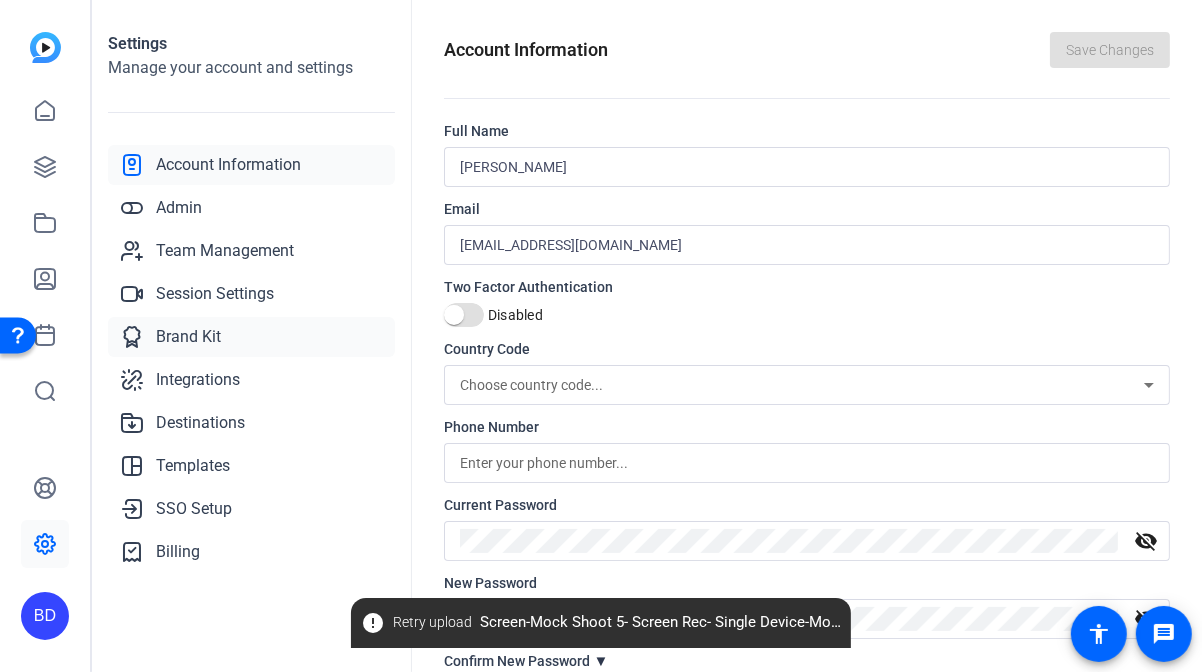 click on "Brand Kit" 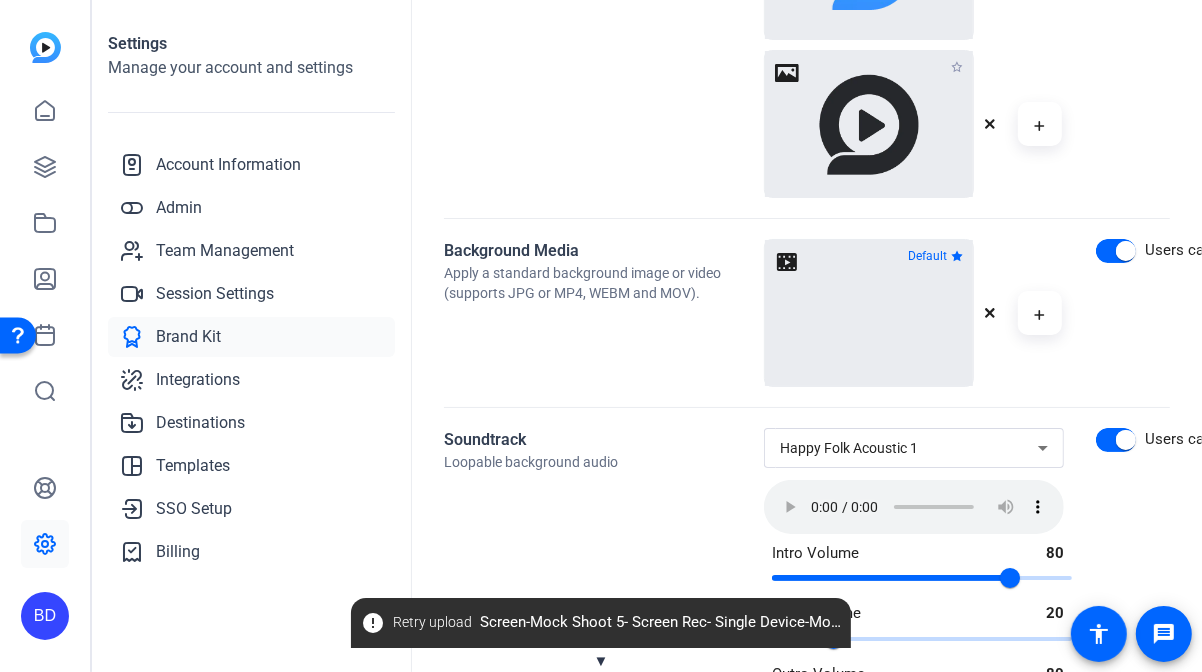 scroll, scrollTop: 1536, scrollLeft: 0, axis: vertical 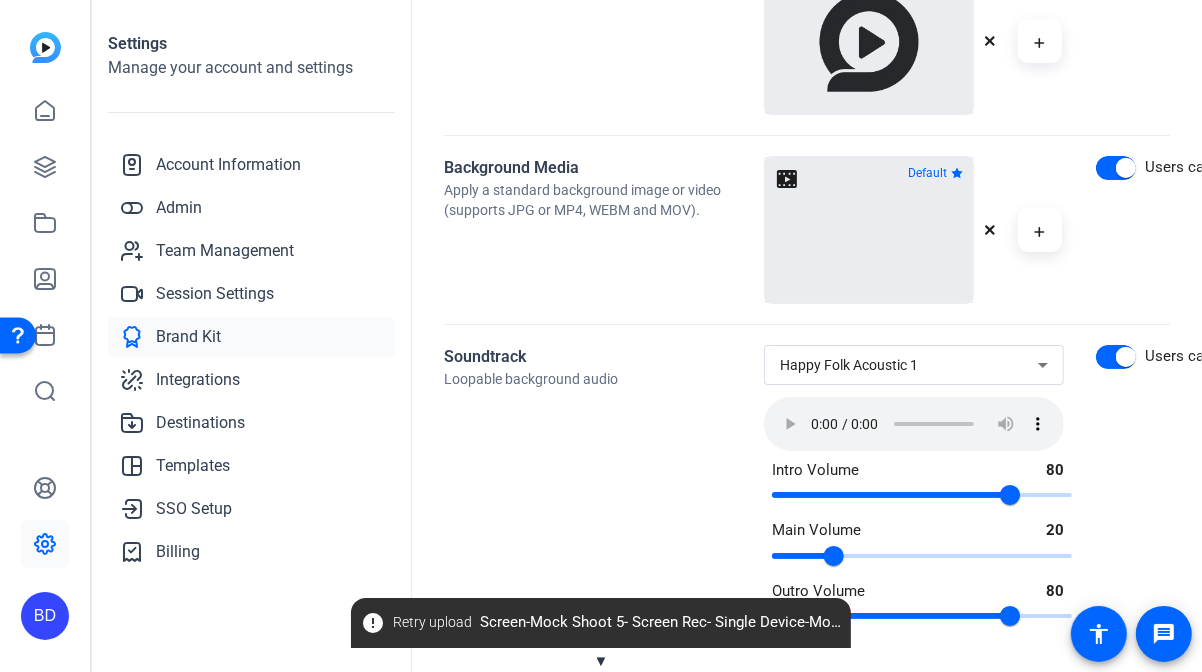 click on "▼" 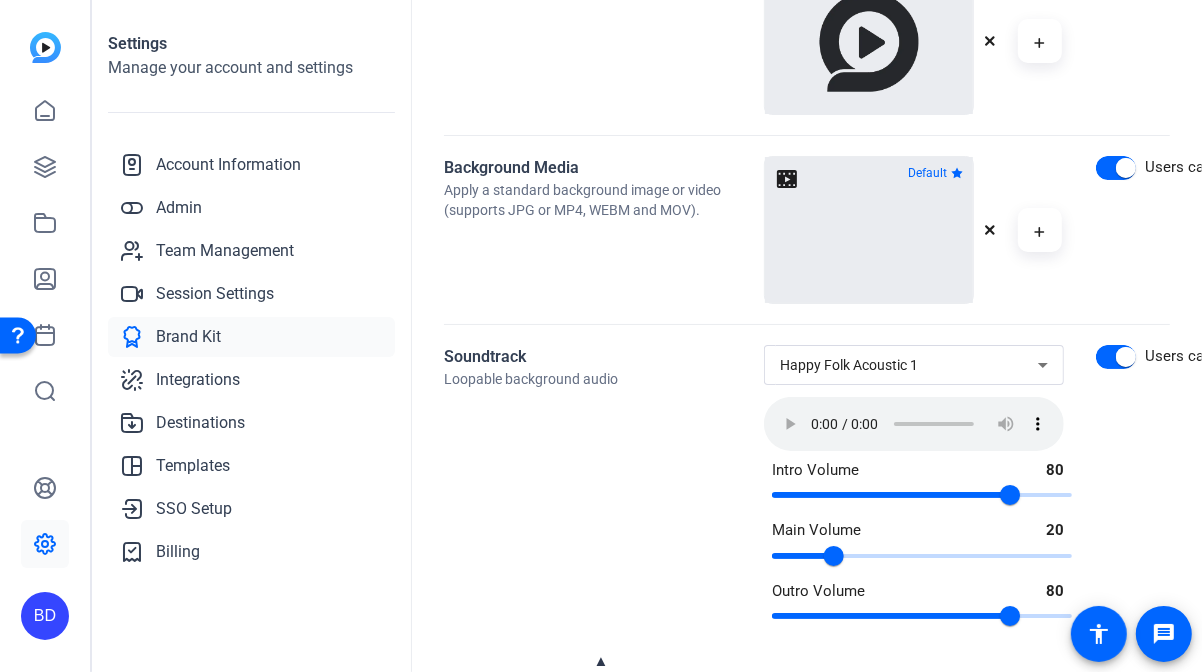 scroll, scrollTop: 1536, scrollLeft: 43, axis: both 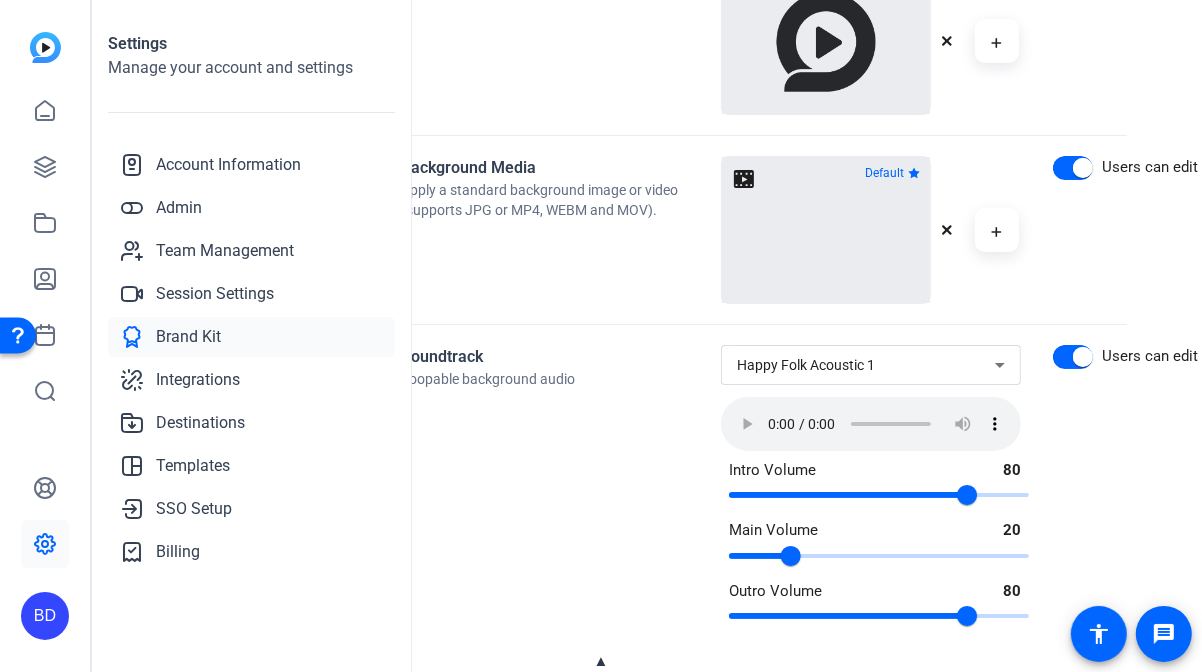 click on "Happy Folk Acoustic 1" 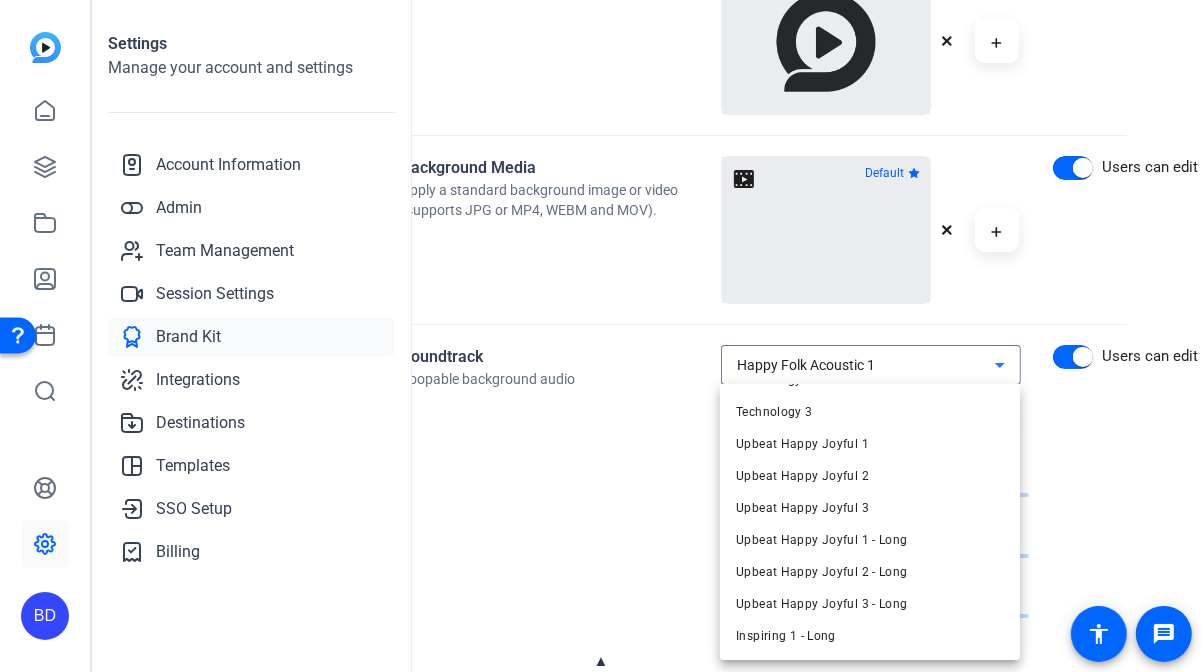 scroll, scrollTop: 0, scrollLeft: 0, axis: both 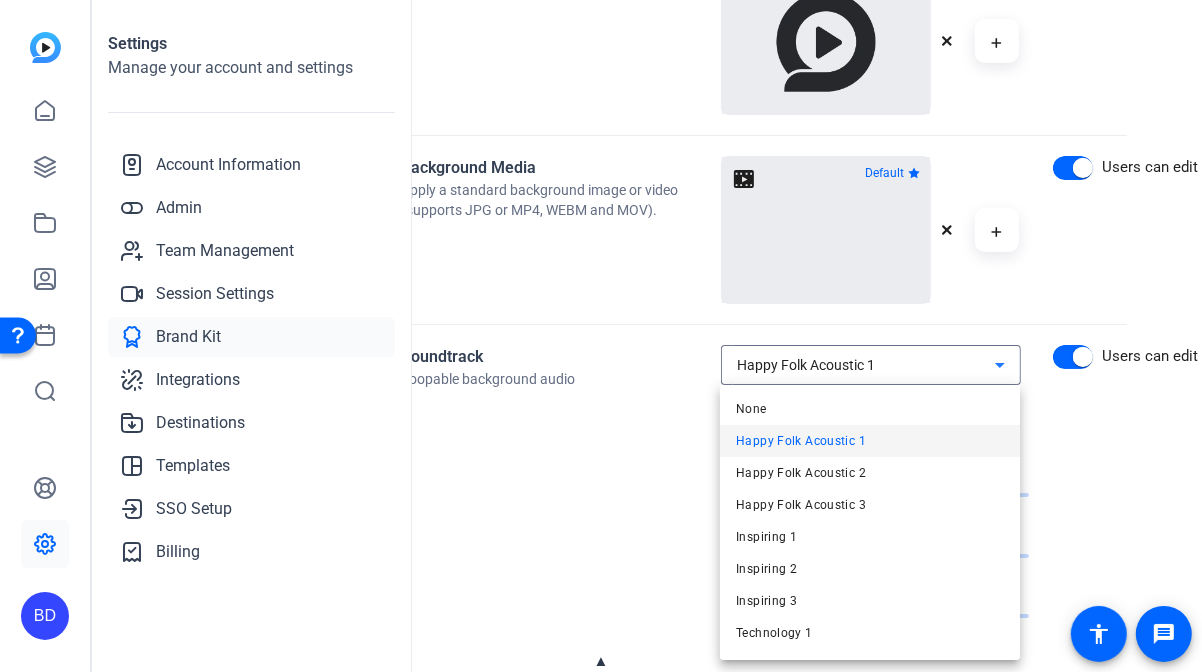 click at bounding box center (601, 336) 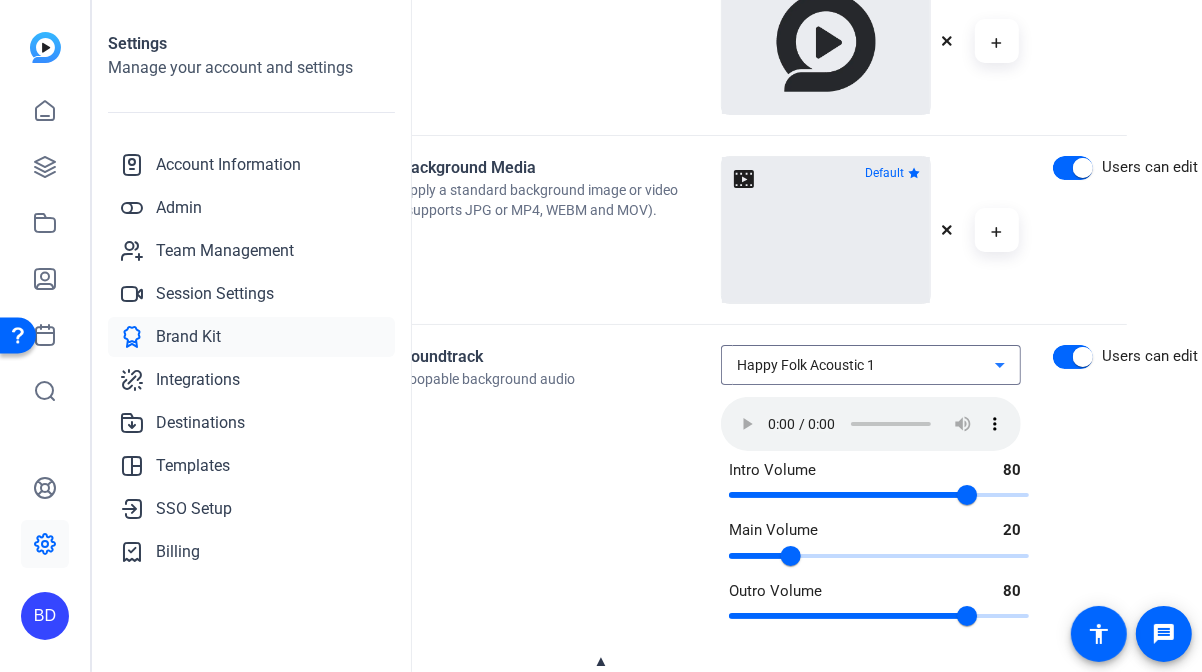 click on "Happy Folk Acoustic 1" at bounding box center [866, 365] 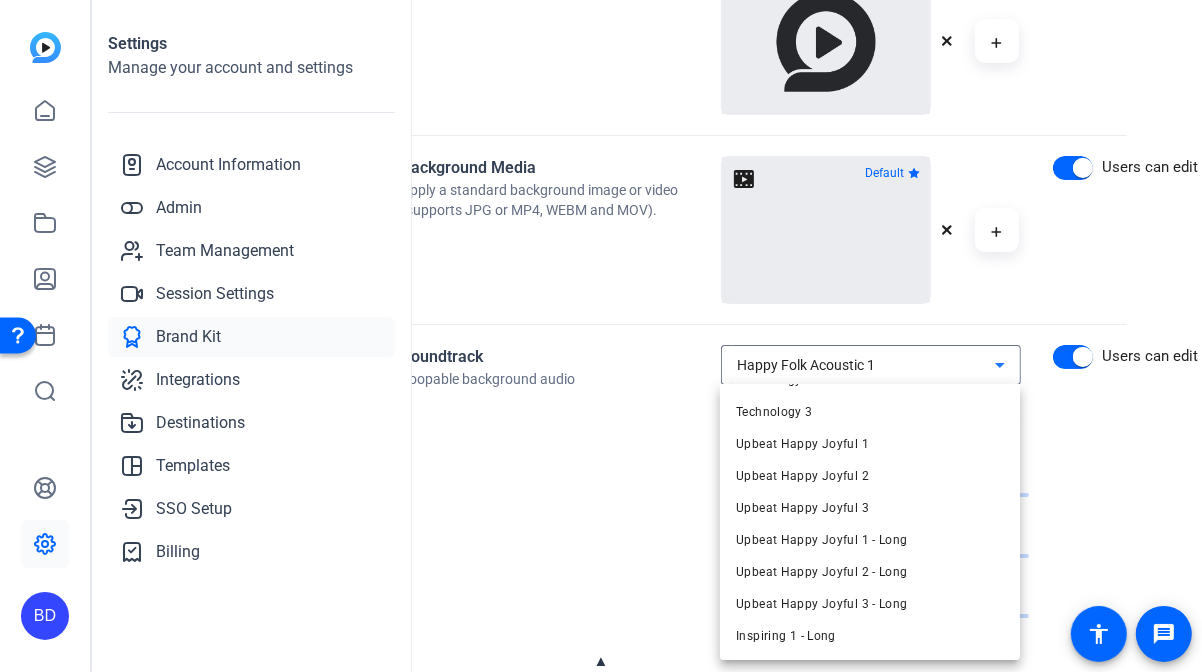 scroll, scrollTop: 0, scrollLeft: 0, axis: both 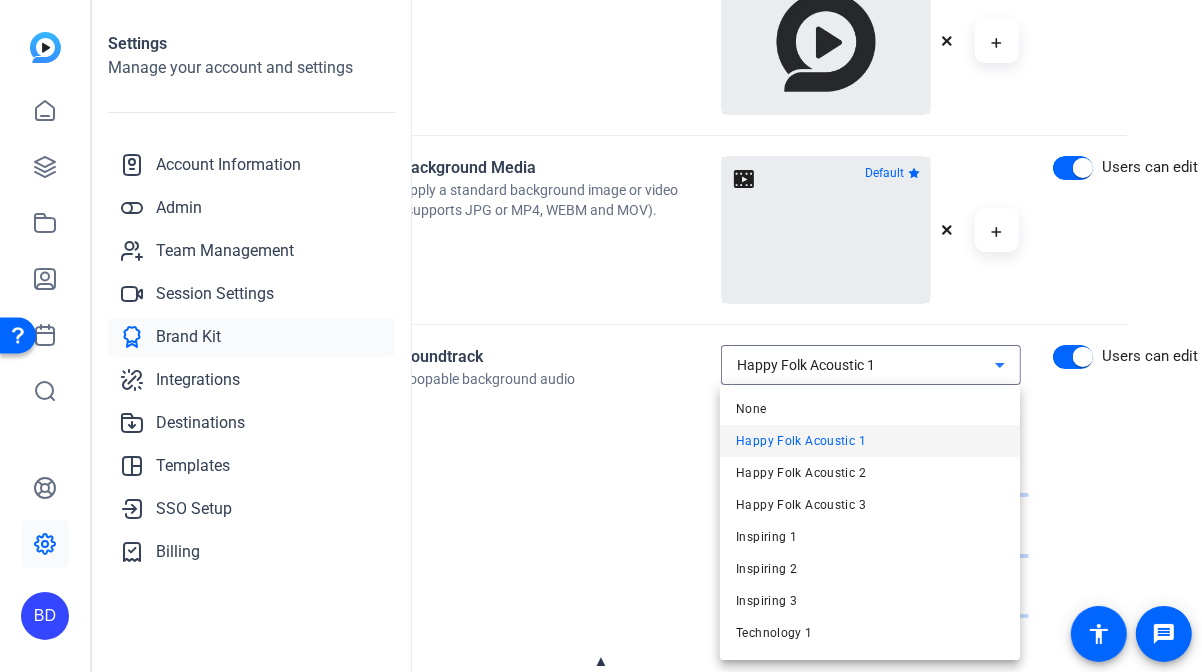 click at bounding box center [601, 336] 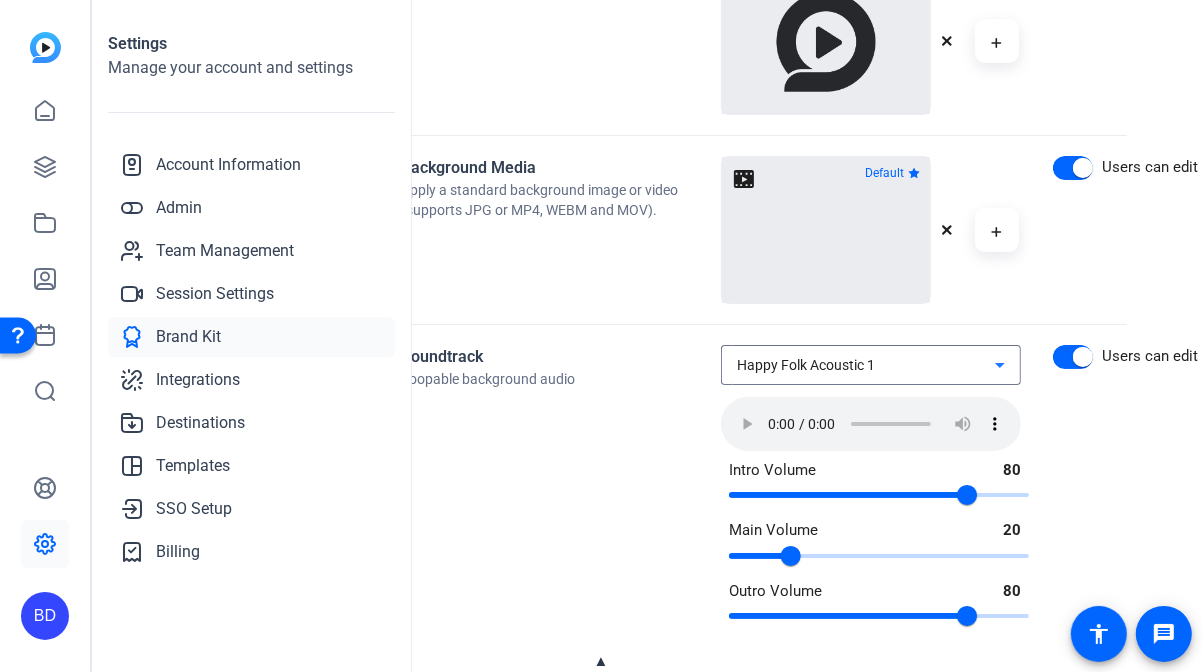 click on "Happy Folk Acoustic 1" at bounding box center [866, 365] 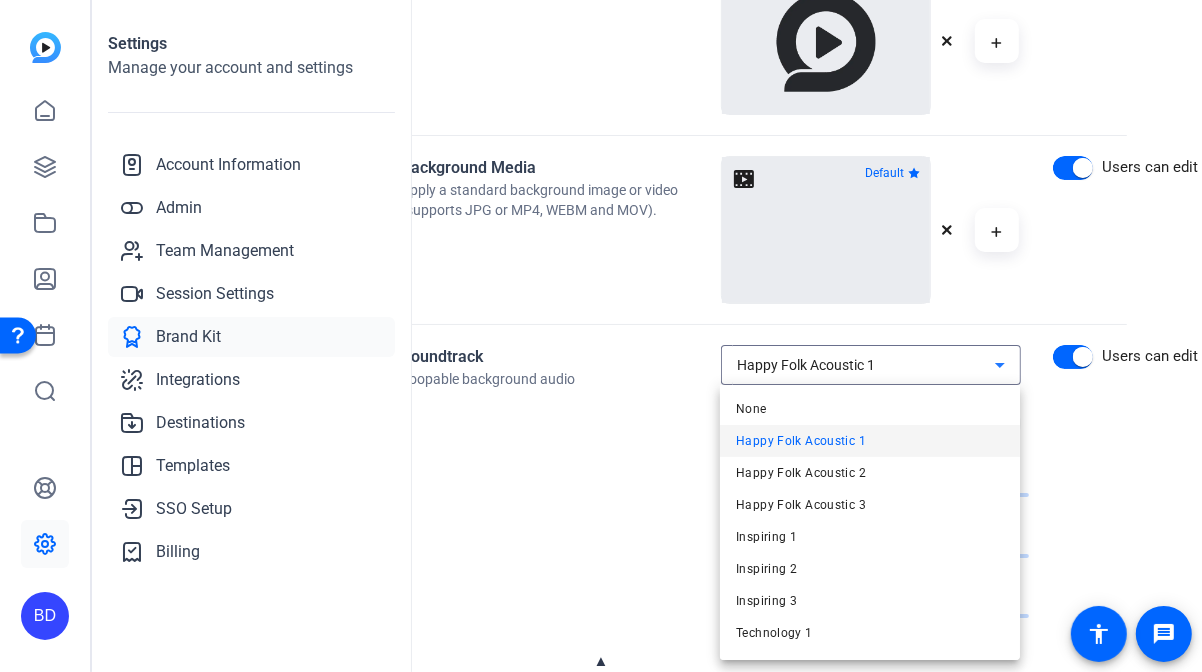 click at bounding box center [601, 336] 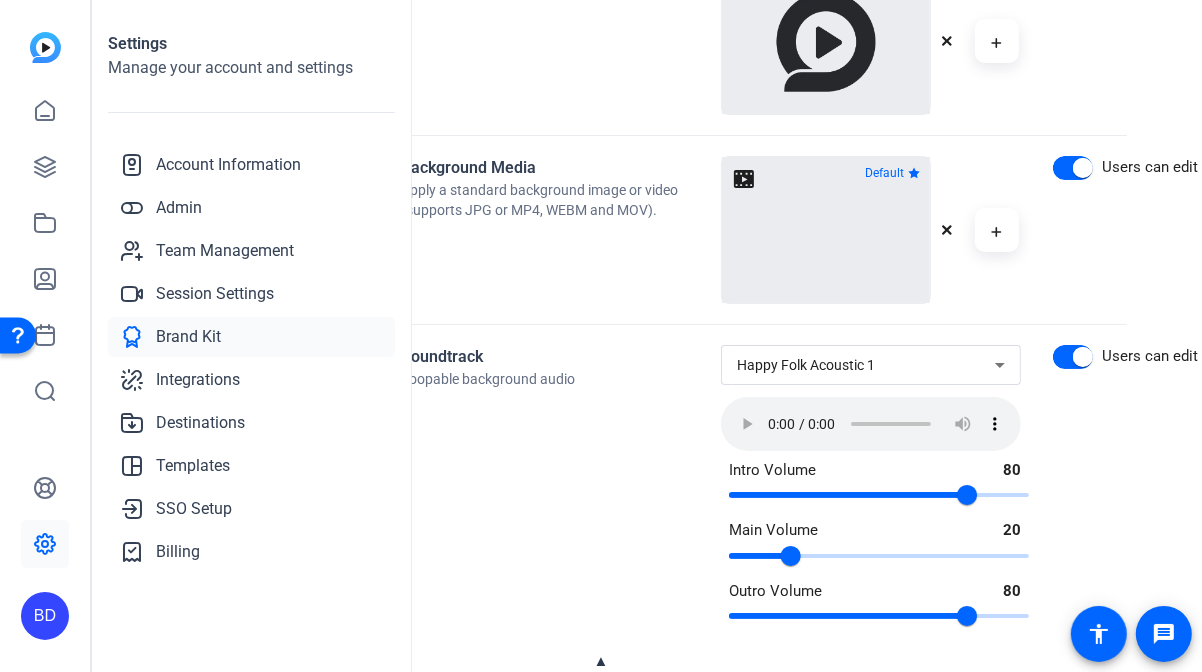 click on "Users can edit" 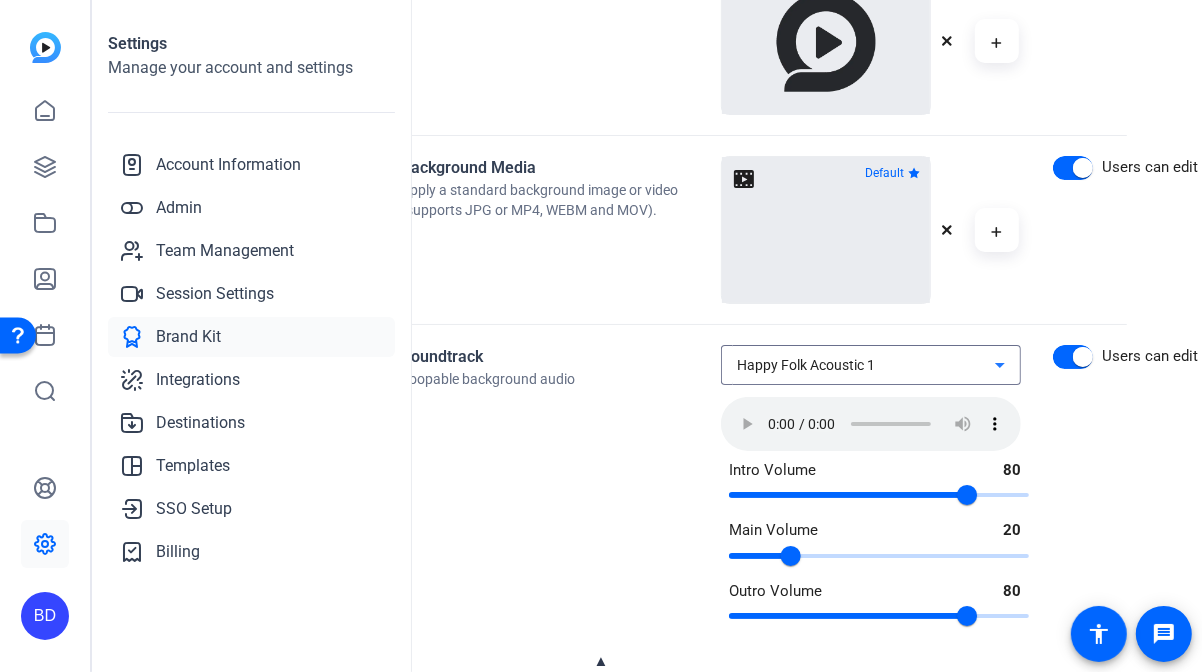 click 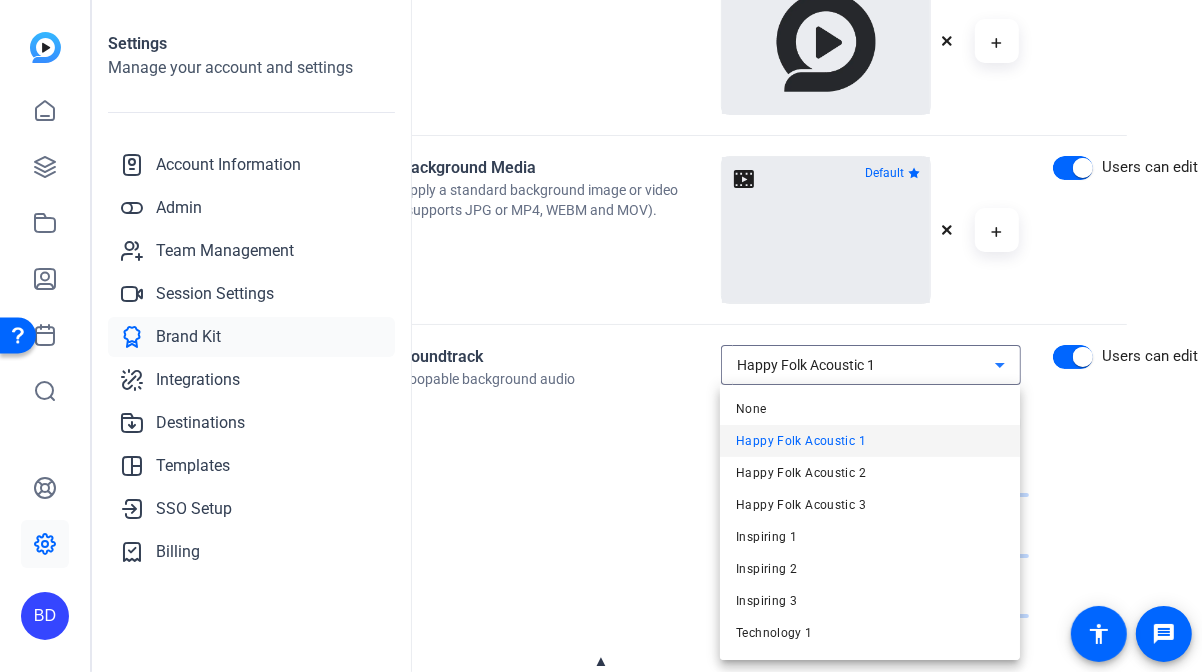 click at bounding box center (601, 336) 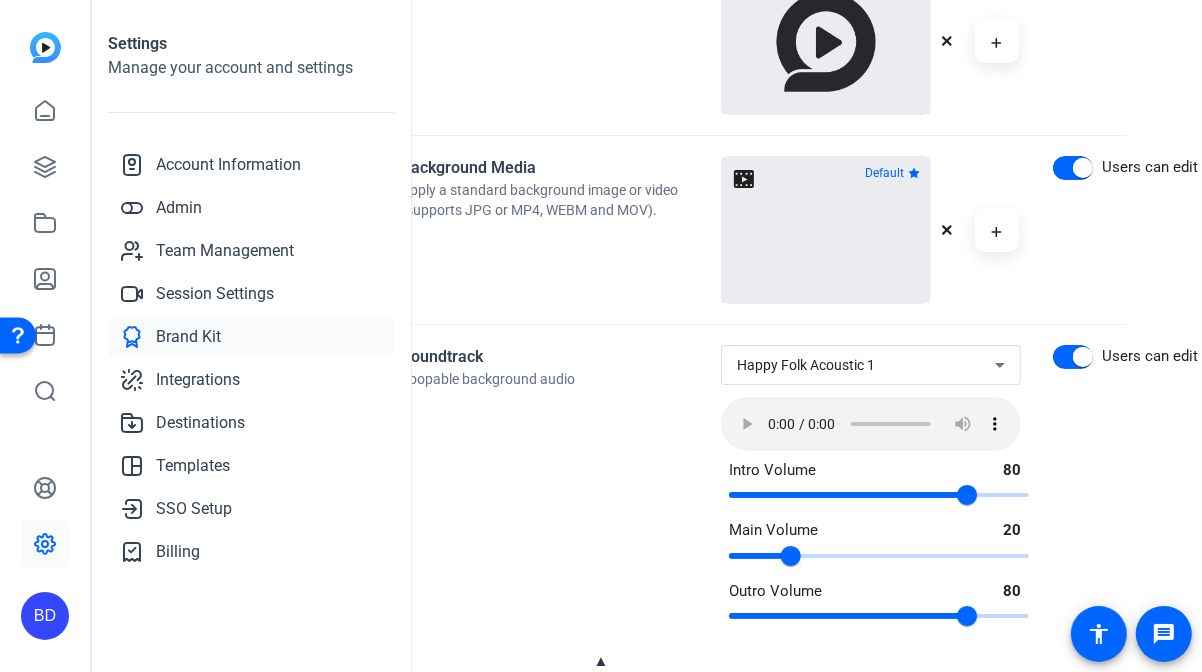 click on "Users can edit" 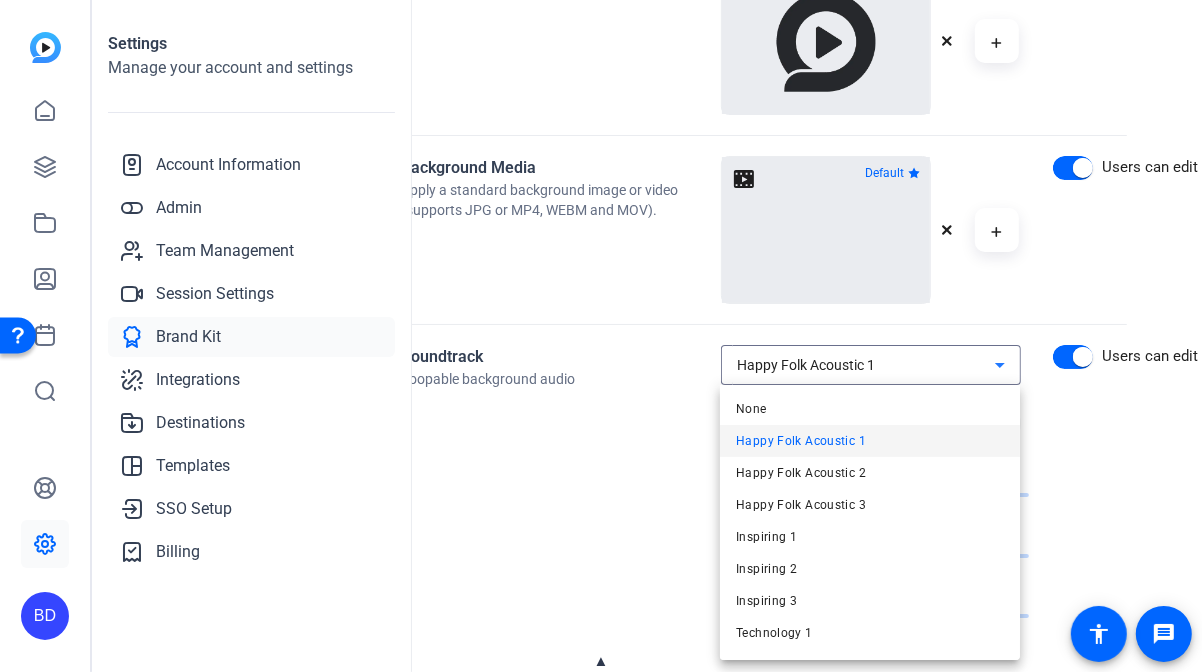 click at bounding box center [601, 336] 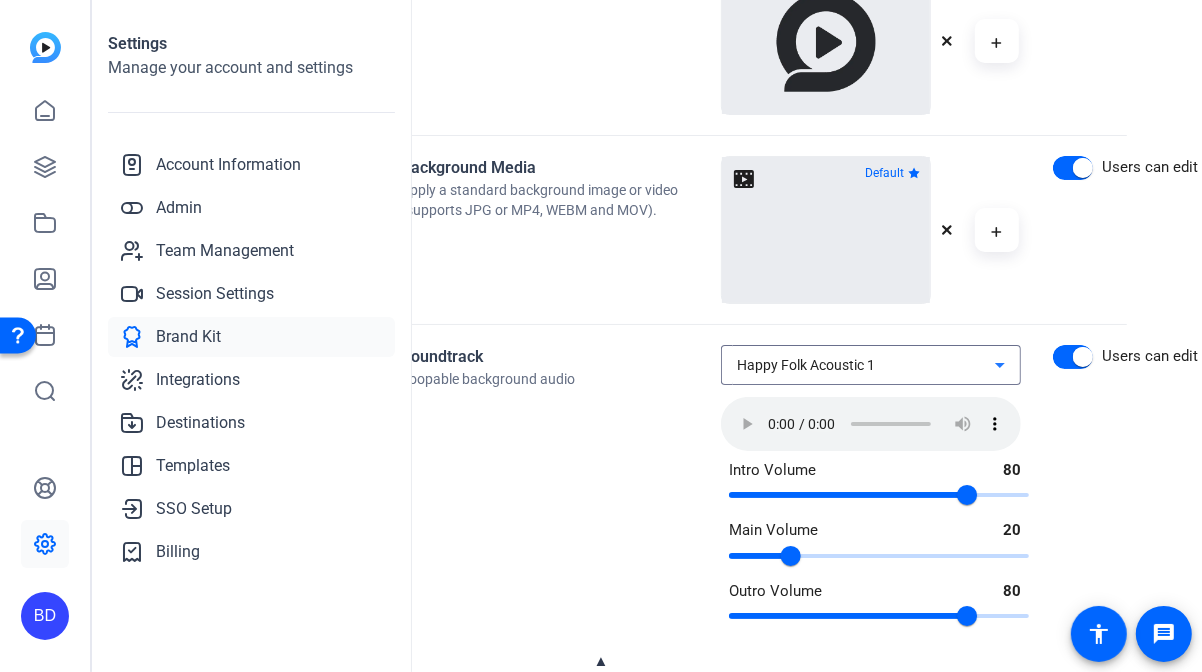 click 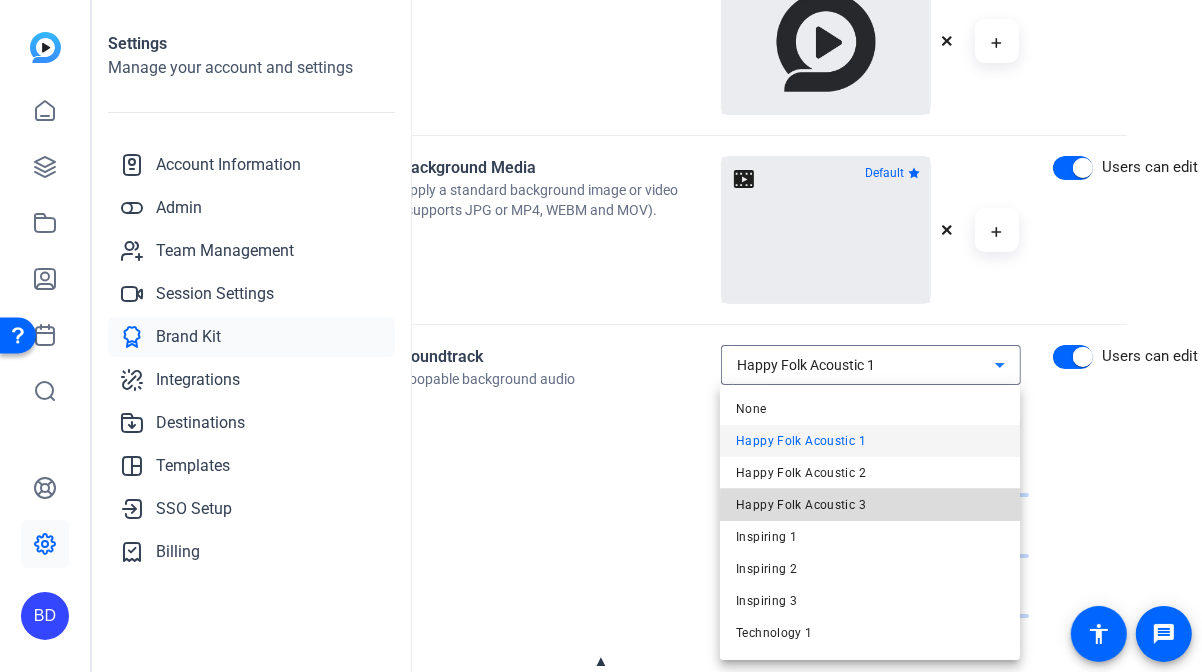 click on "Happy Folk Acoustic 3" at bounding box center (870, 505) 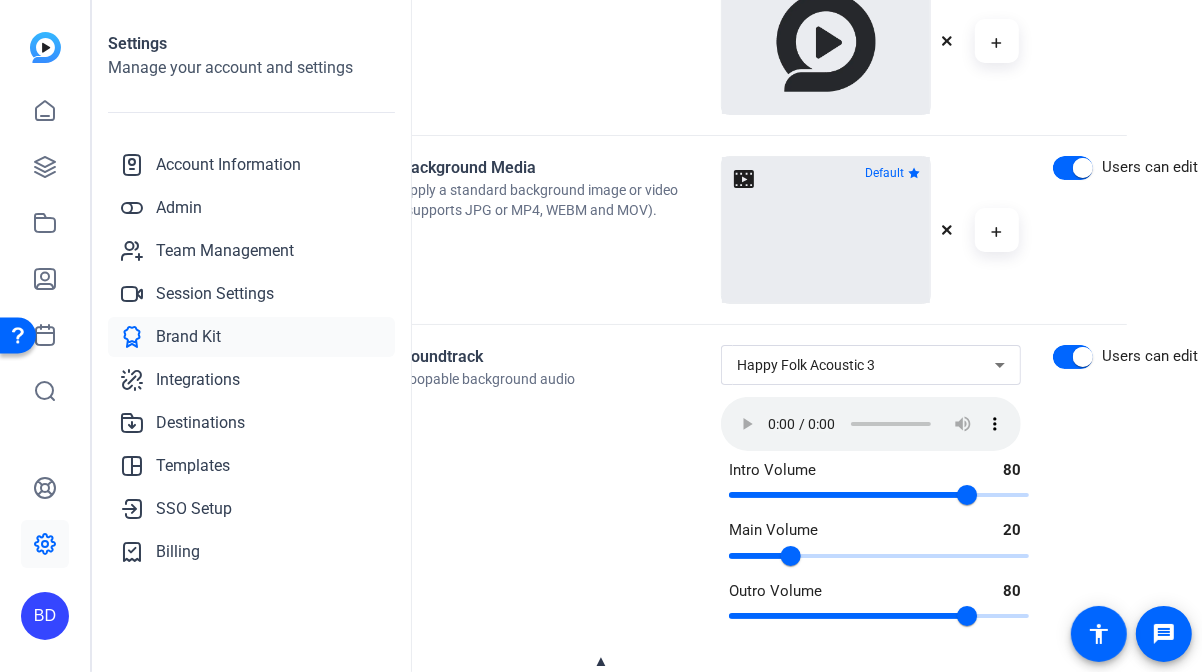 click on "Soundtrack Loopable background audio" 